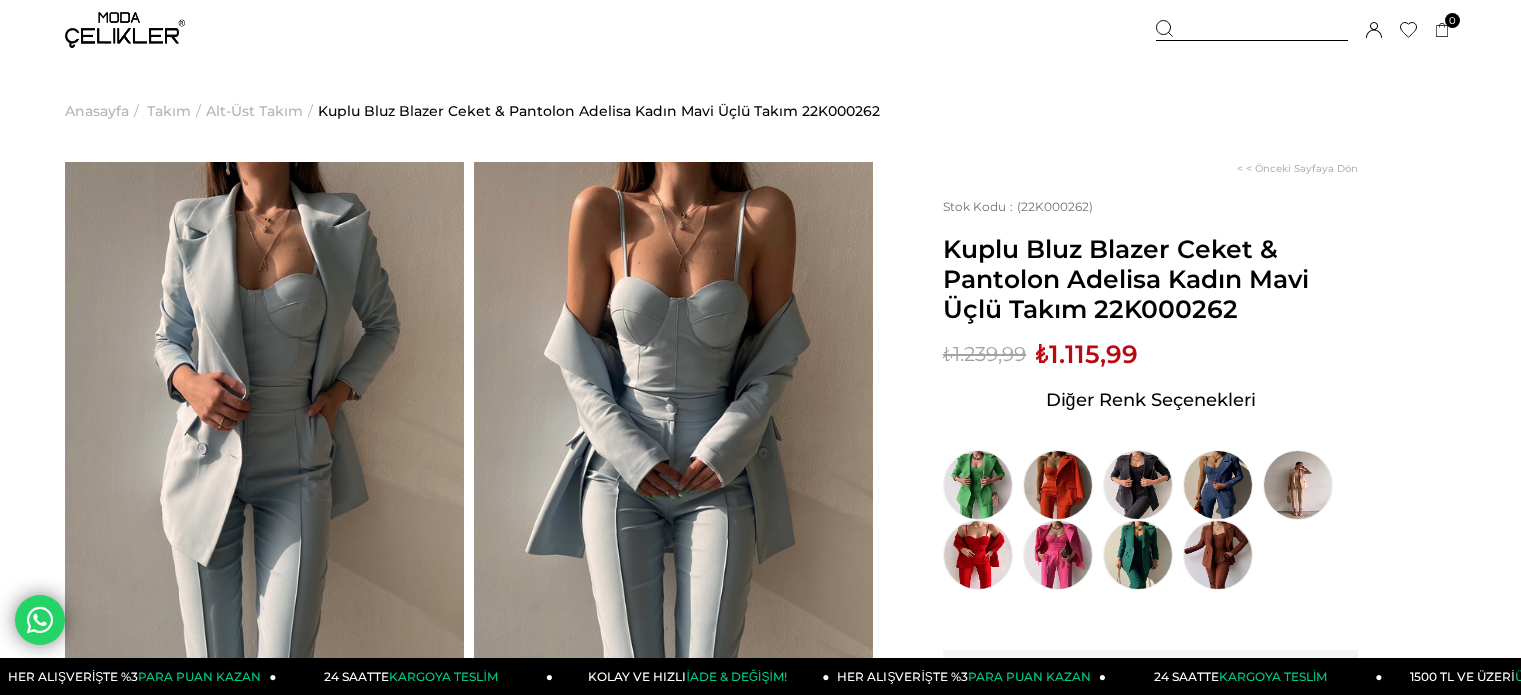 scroll, scrollTop: 0, scrollLeft: 0, axis: both 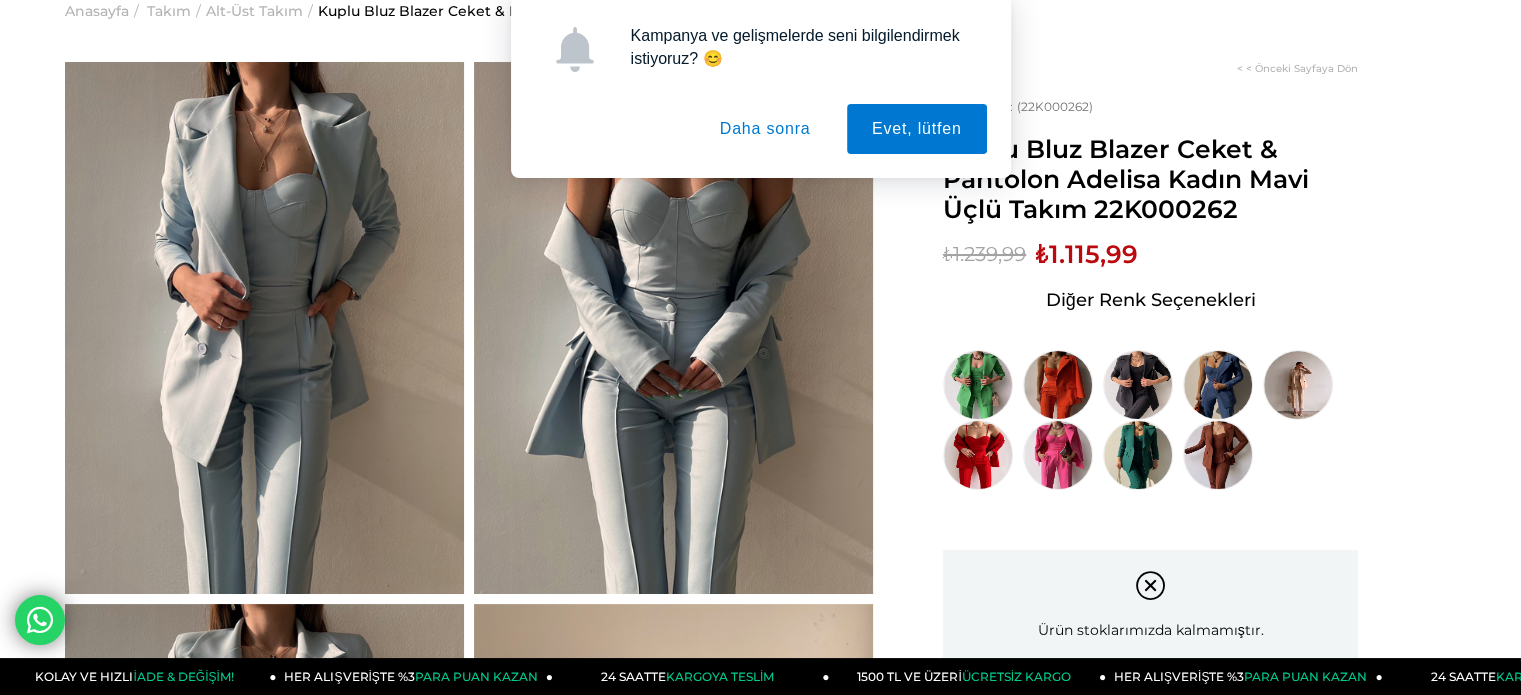 click on "Daha sonra" at bounding box center (765, 129) 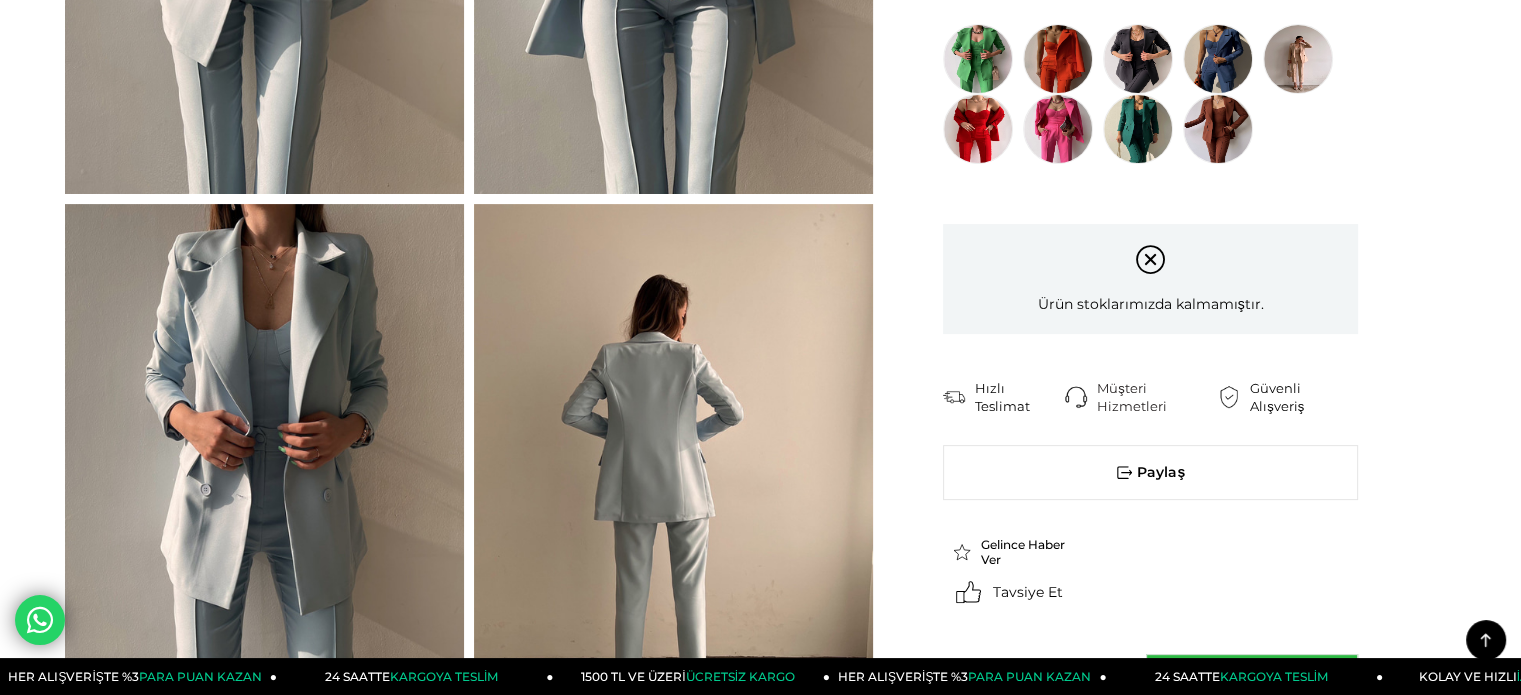 scroll, scrollTop: 100, scrollLeft: 0, axis: vertical 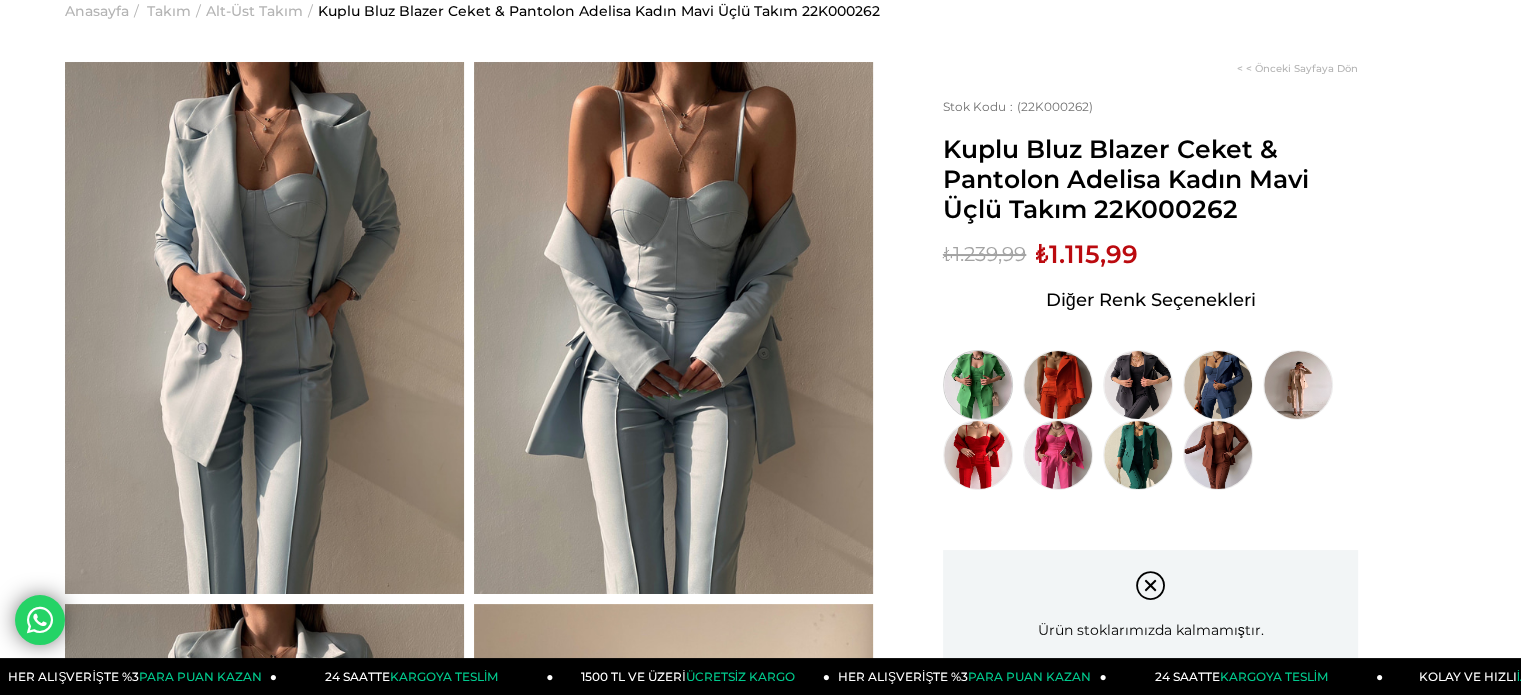 click at bounding box center [978, 385] 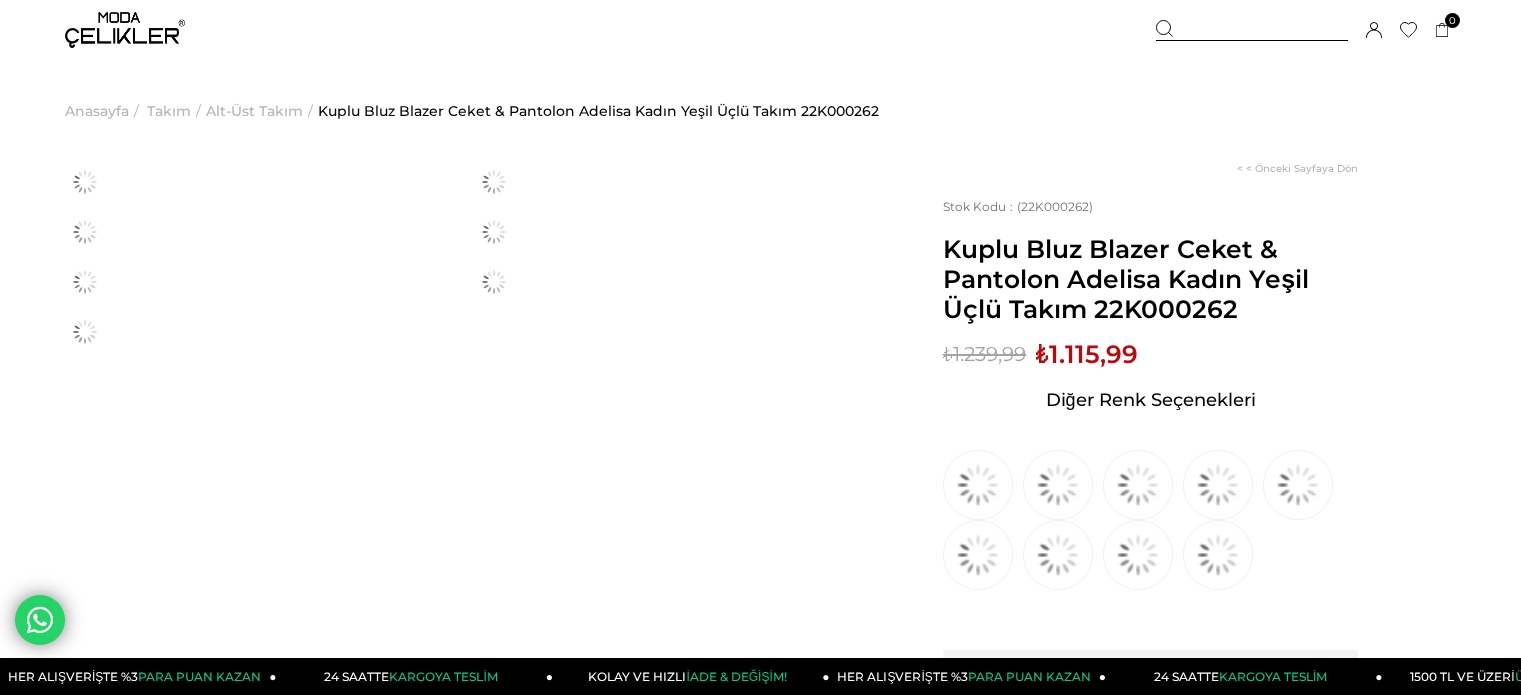 scroll, scrollTop: 0, scrollLeft: 0, axis: both 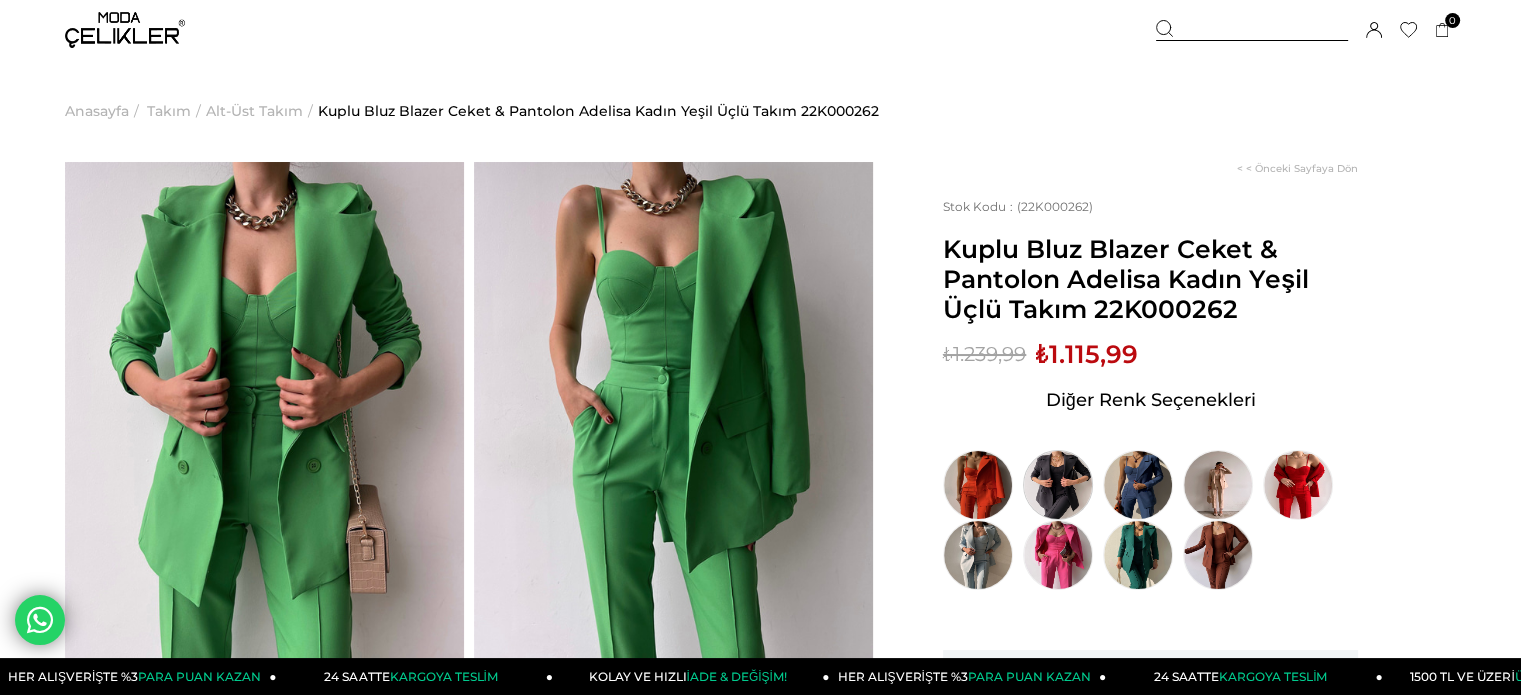 click at bounding box center (1058, 485) 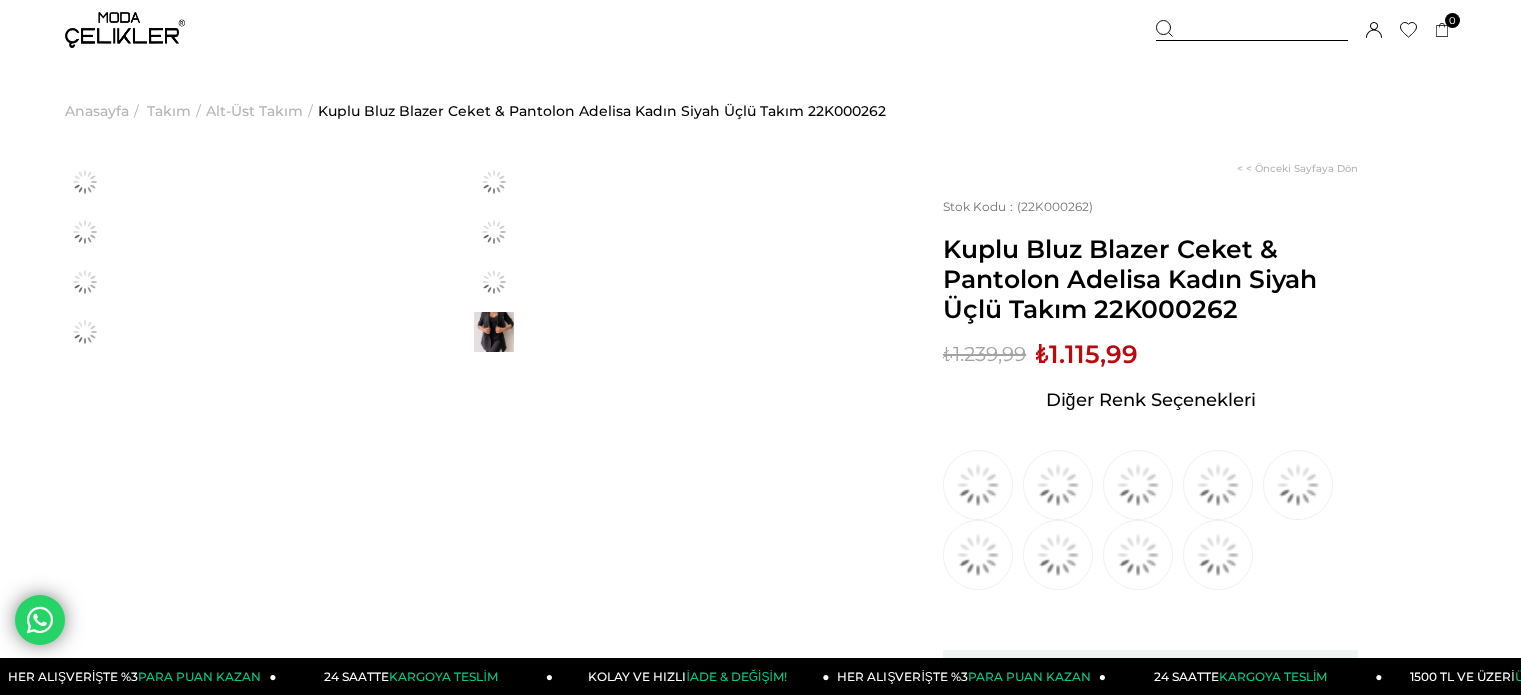 scroll, scrollTop: 0, scrollLeft: 0, axis: both 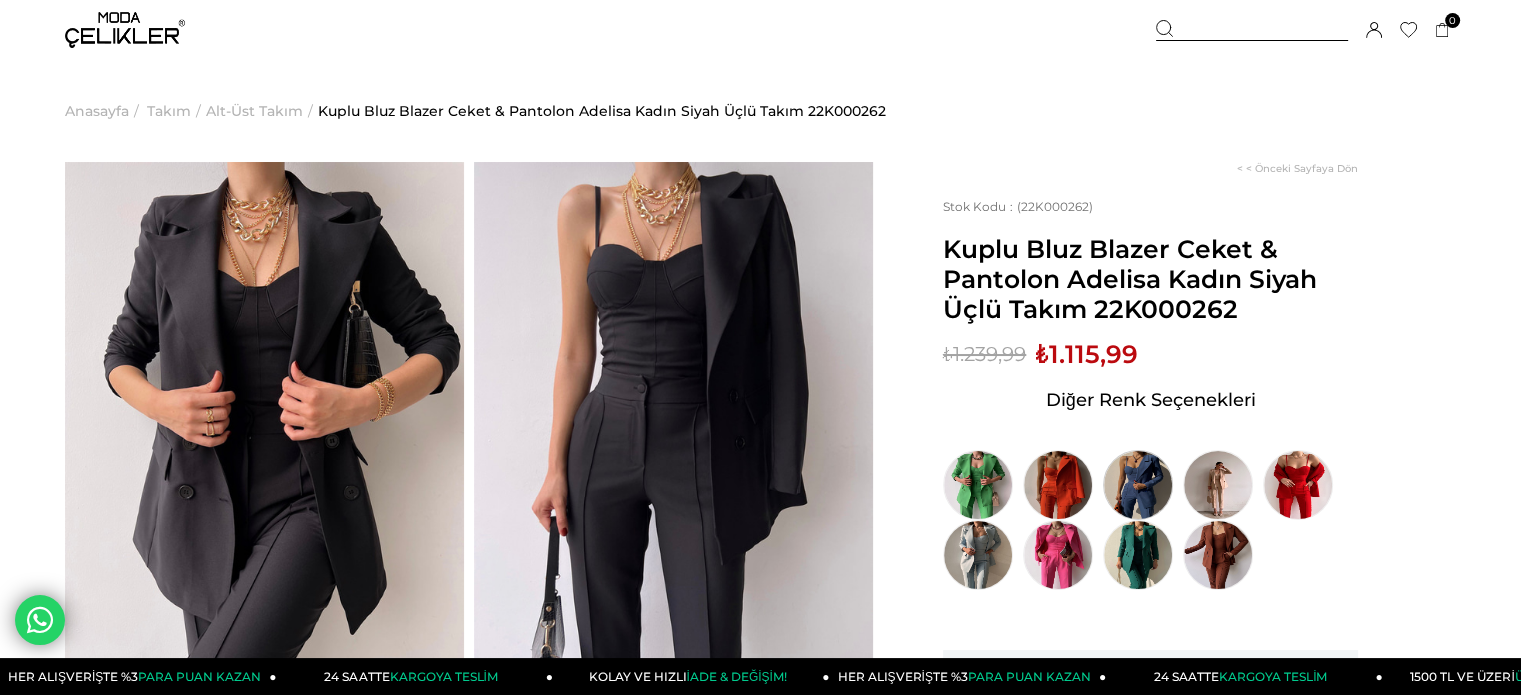 click at bounding box center (1138, 485) 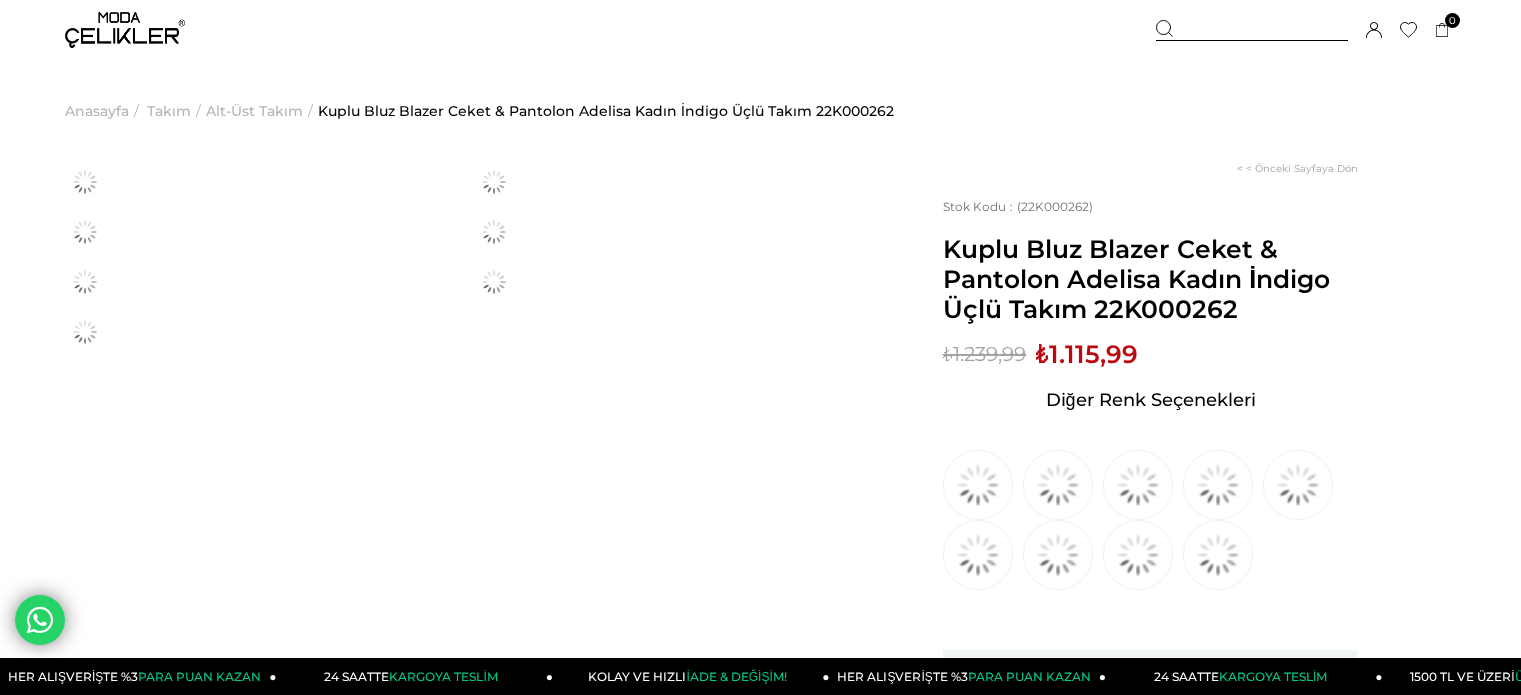 scroll, scrollTop: 0, scrollLeft: 0, axis: both 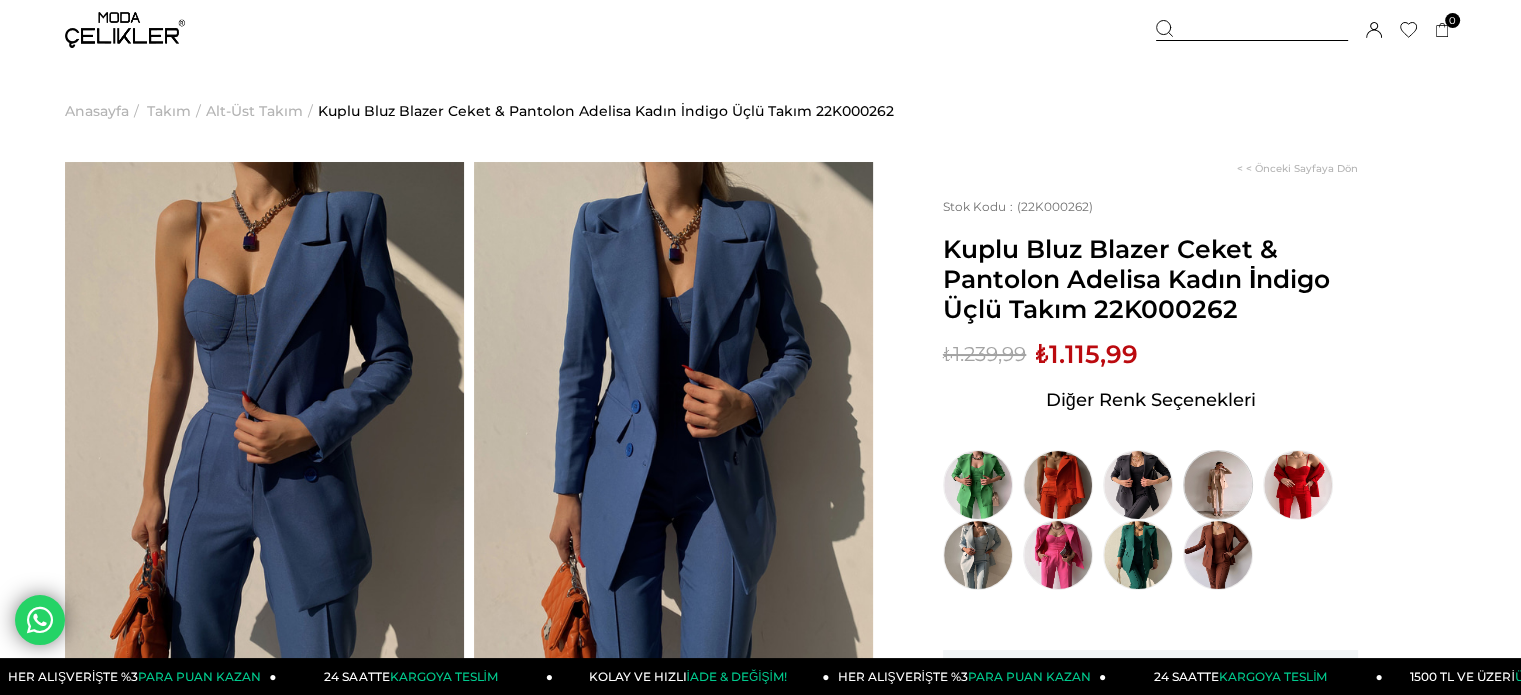 click at bounding box center (1218, 485) 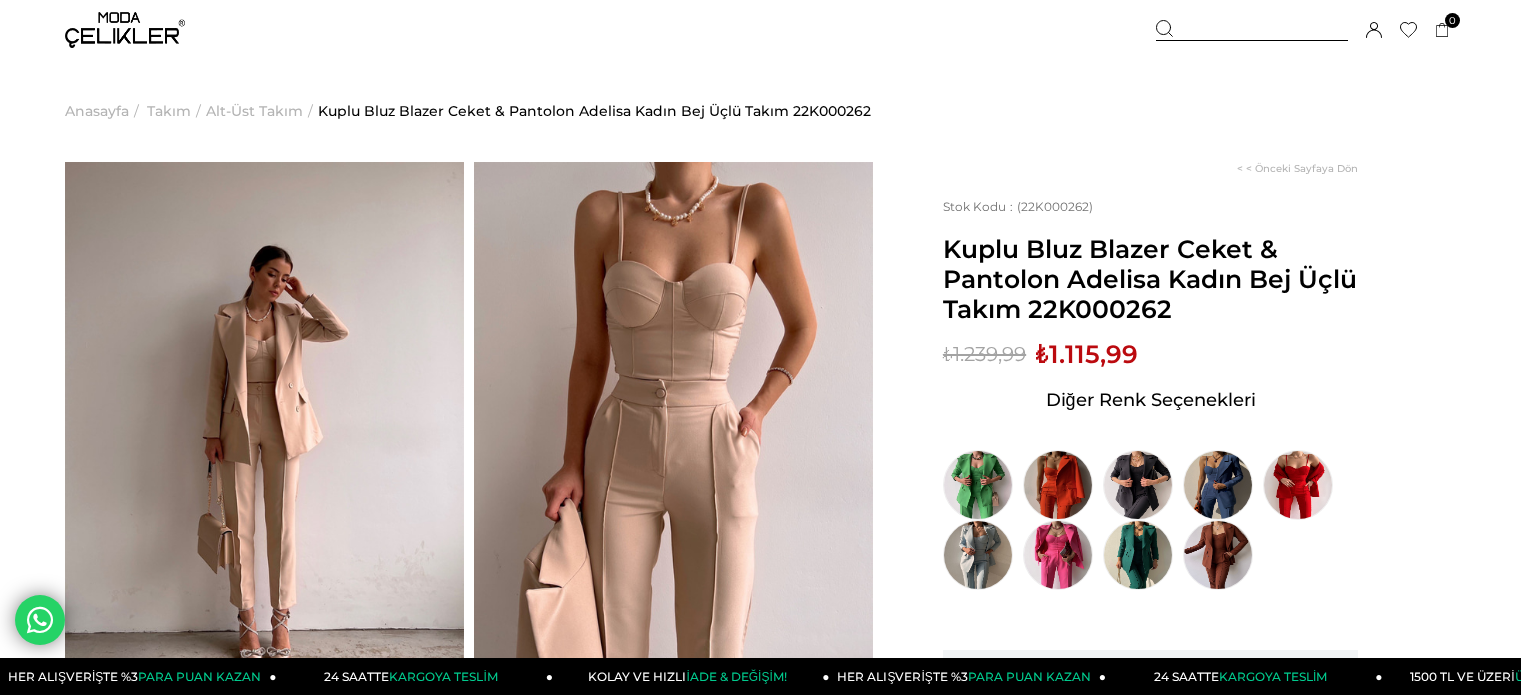 scroll, scrollTop: 0, scrollLeft: 0, axis: both 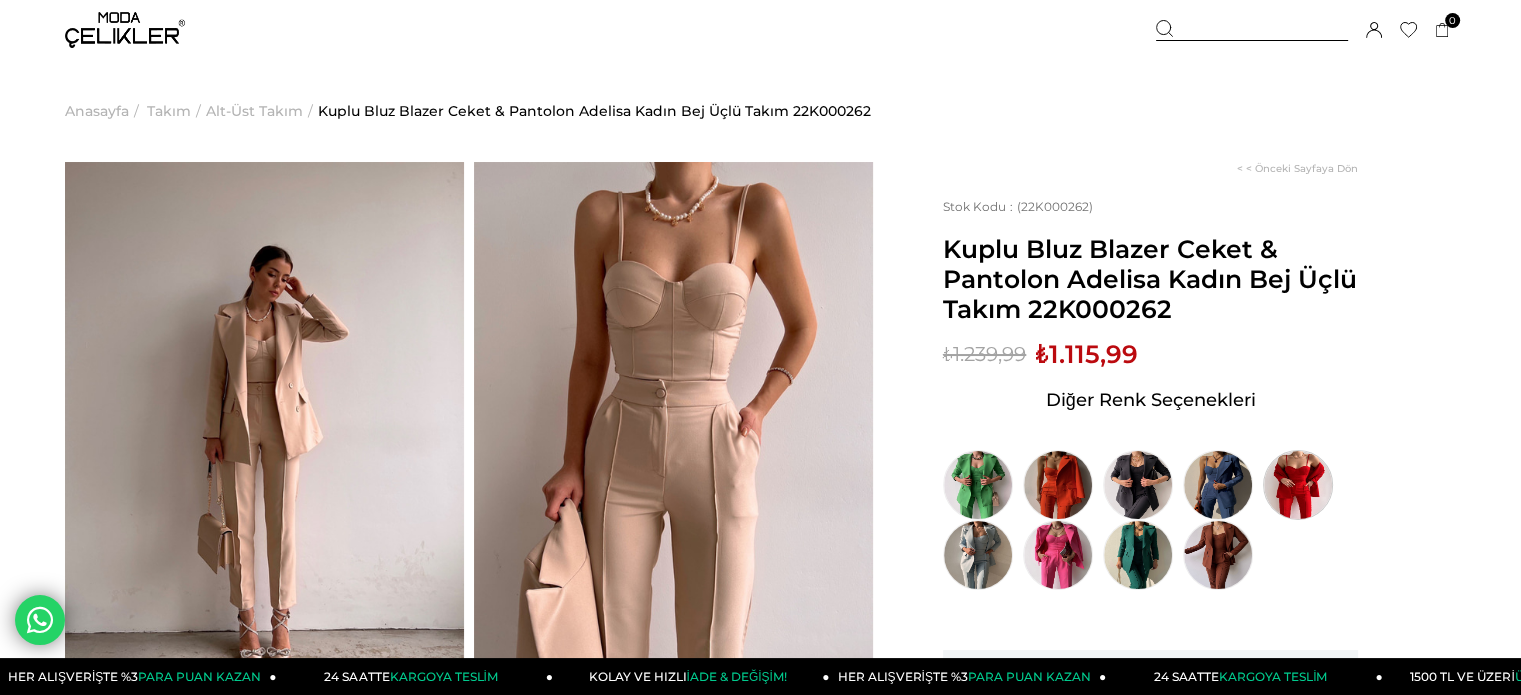 click at bounding box center (1298, 485) 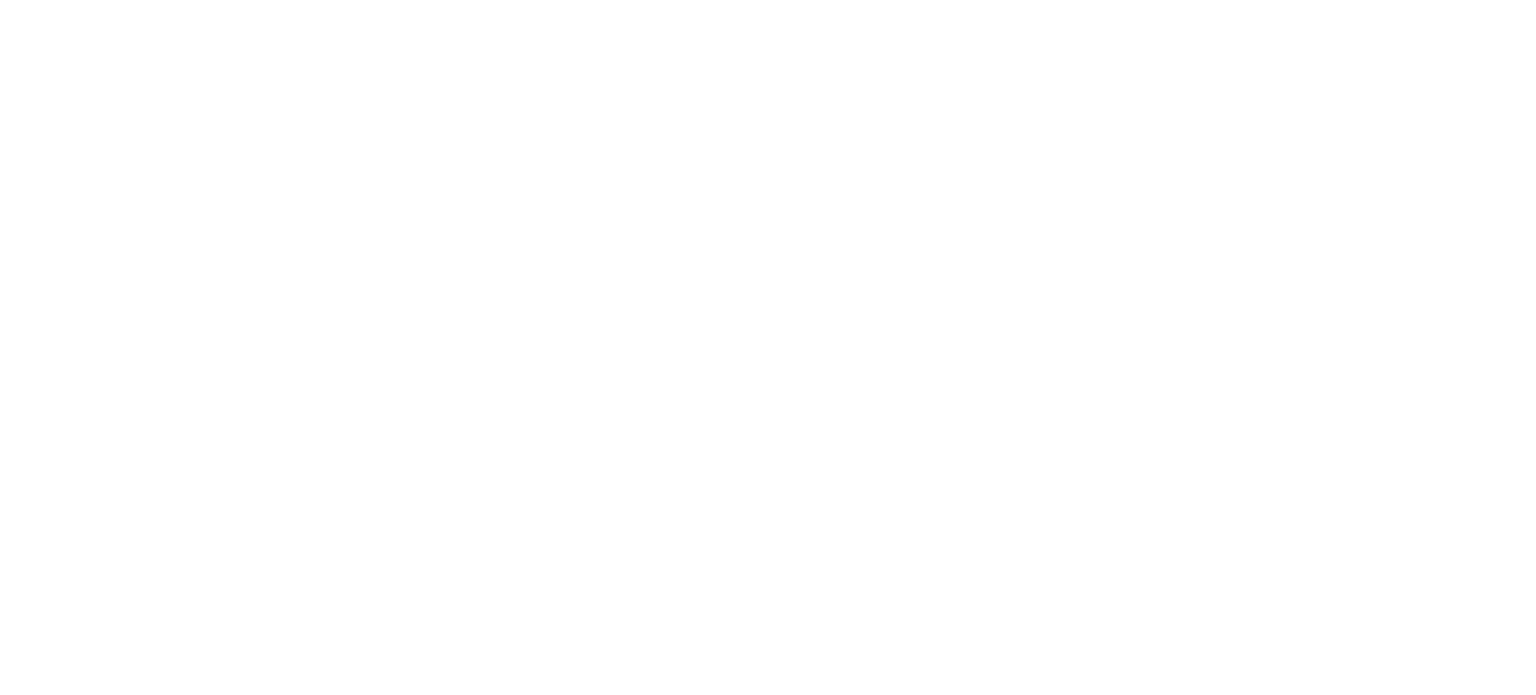 scroll, scrollTop: 0, scrollLeft: 0, axis: both 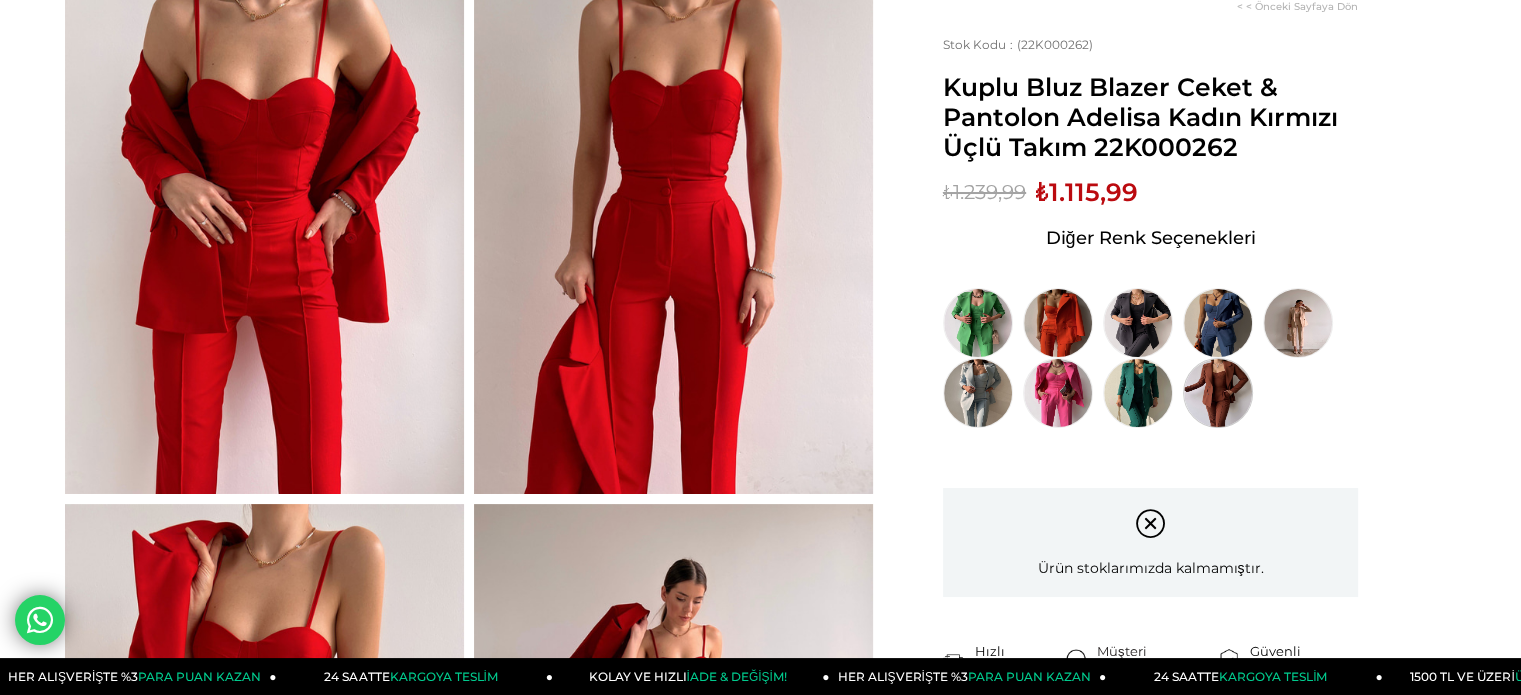 click at bounding box center [1218, 393] 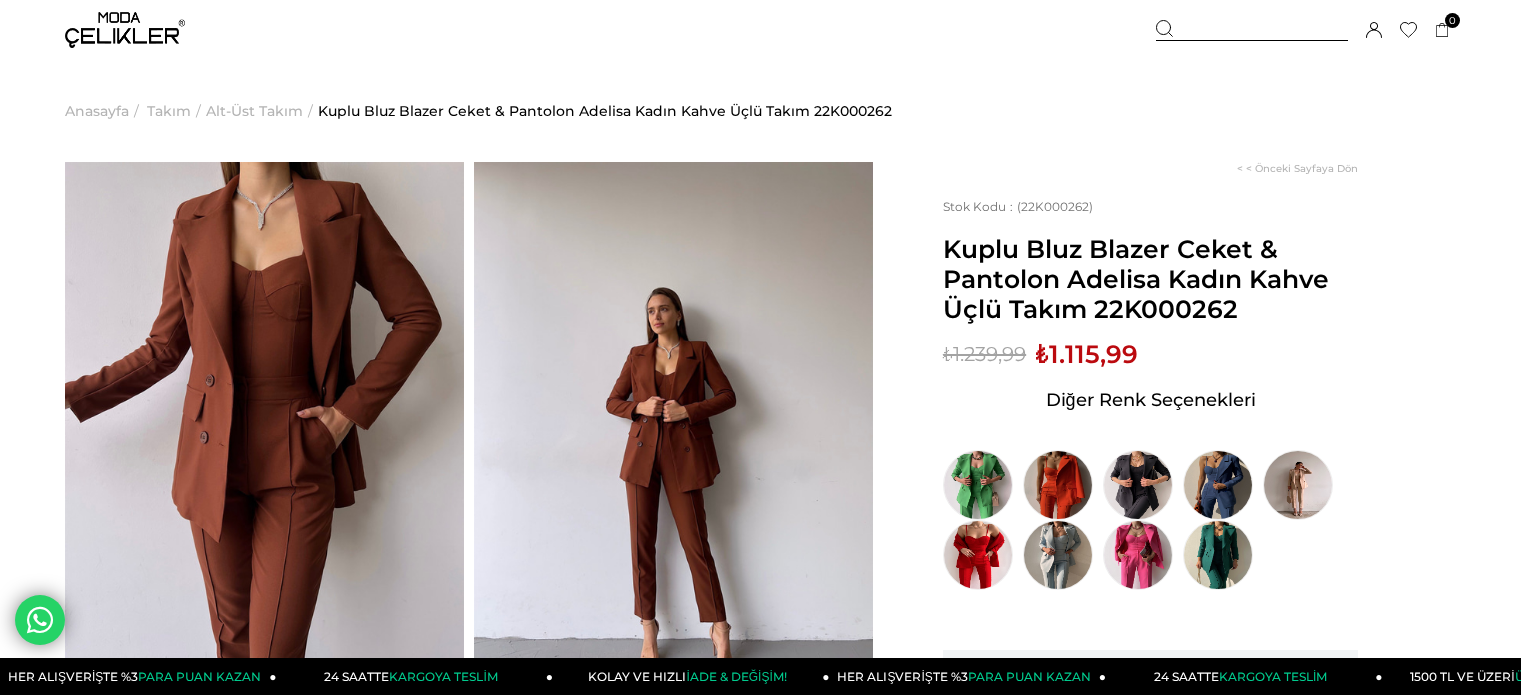 scroll, scrollTop: 0, scrollLeft: 0, axis: both 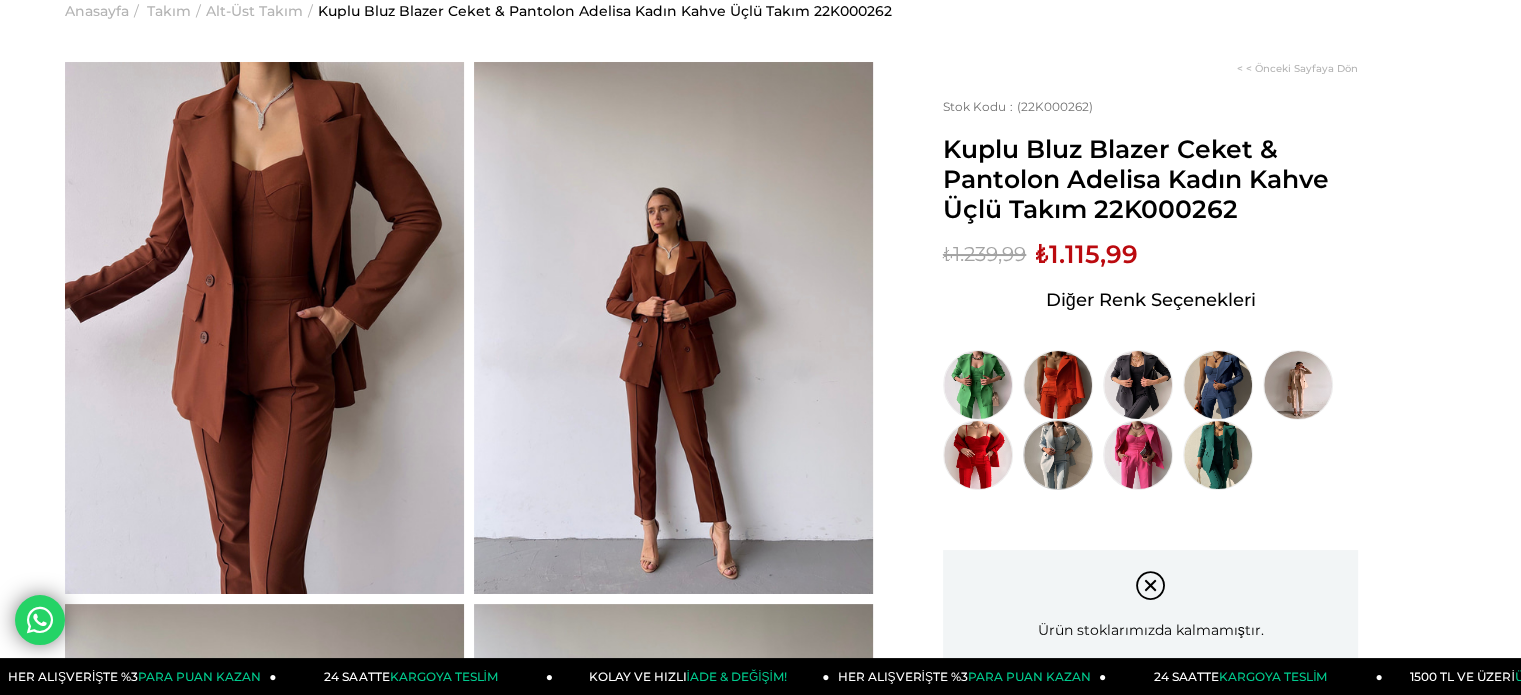click at bounding box center [1058, 455] 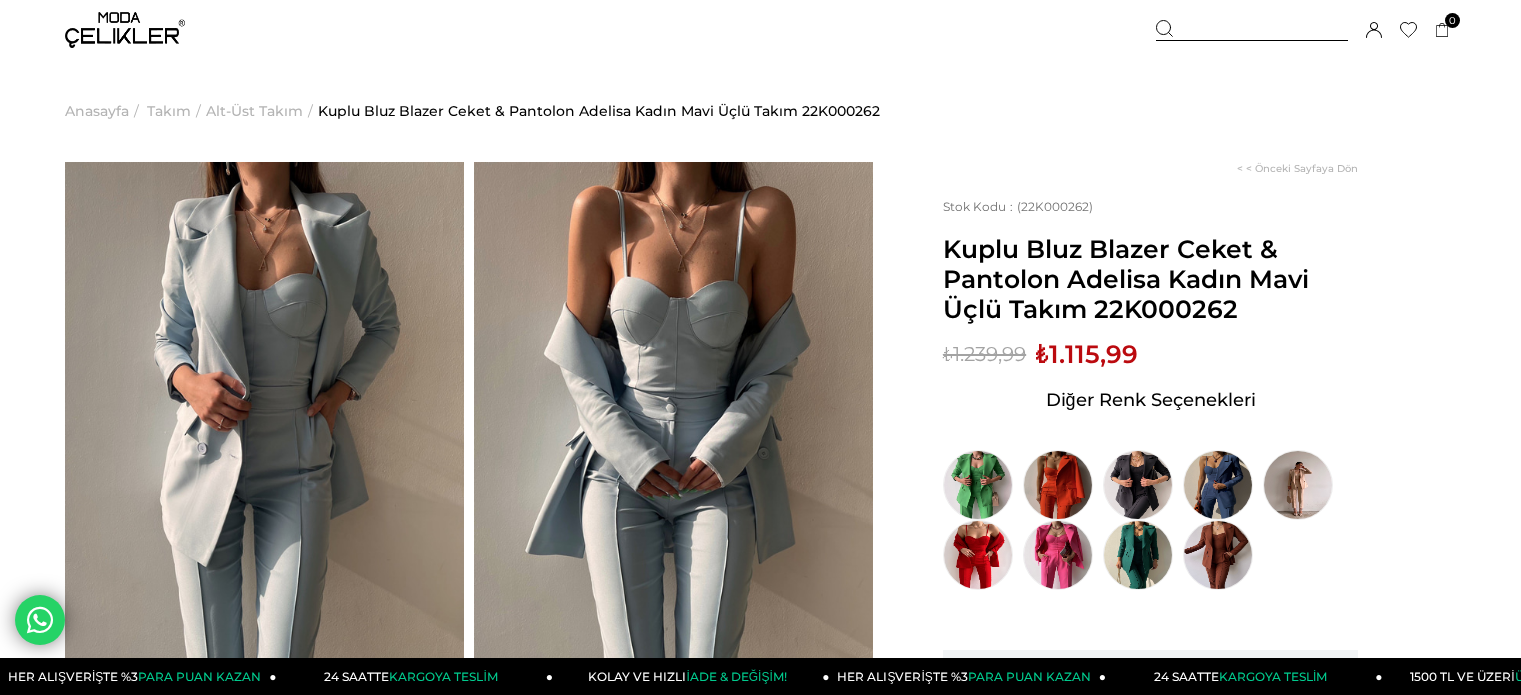 scroll, scrollTop: 0, scrollLeft: 0, axis: both 